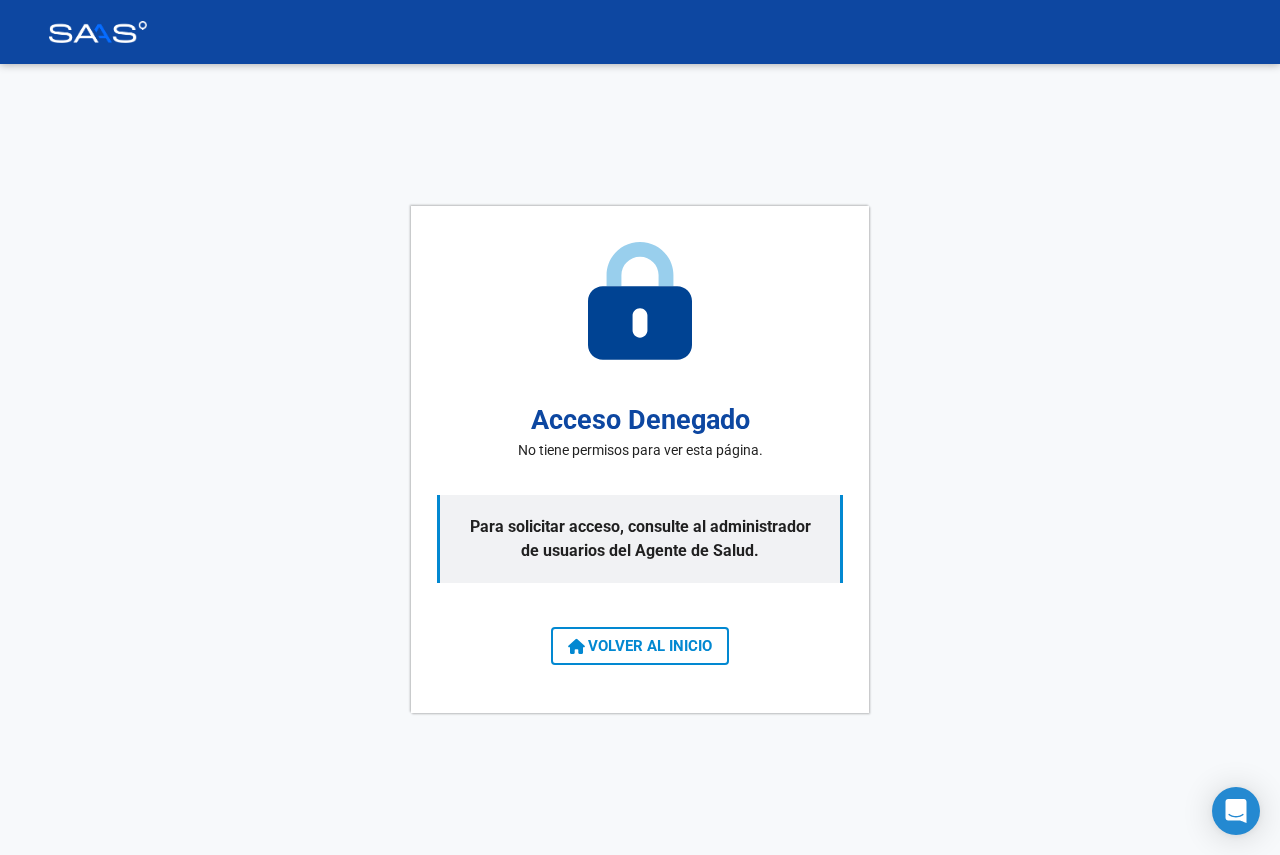 scroll, scrollTop: 0, scrollLeft: 0, axis: both 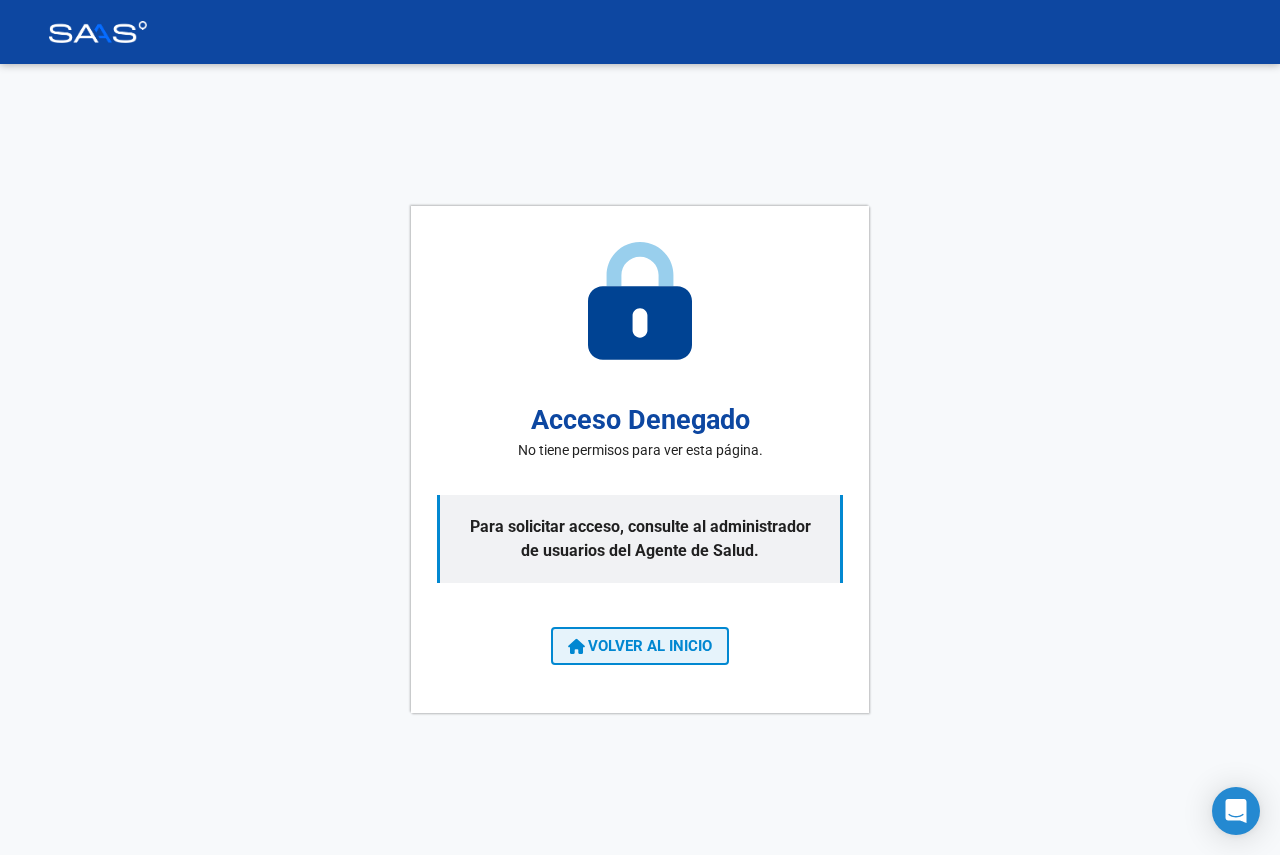 click on "VOLVER AL INICIO" 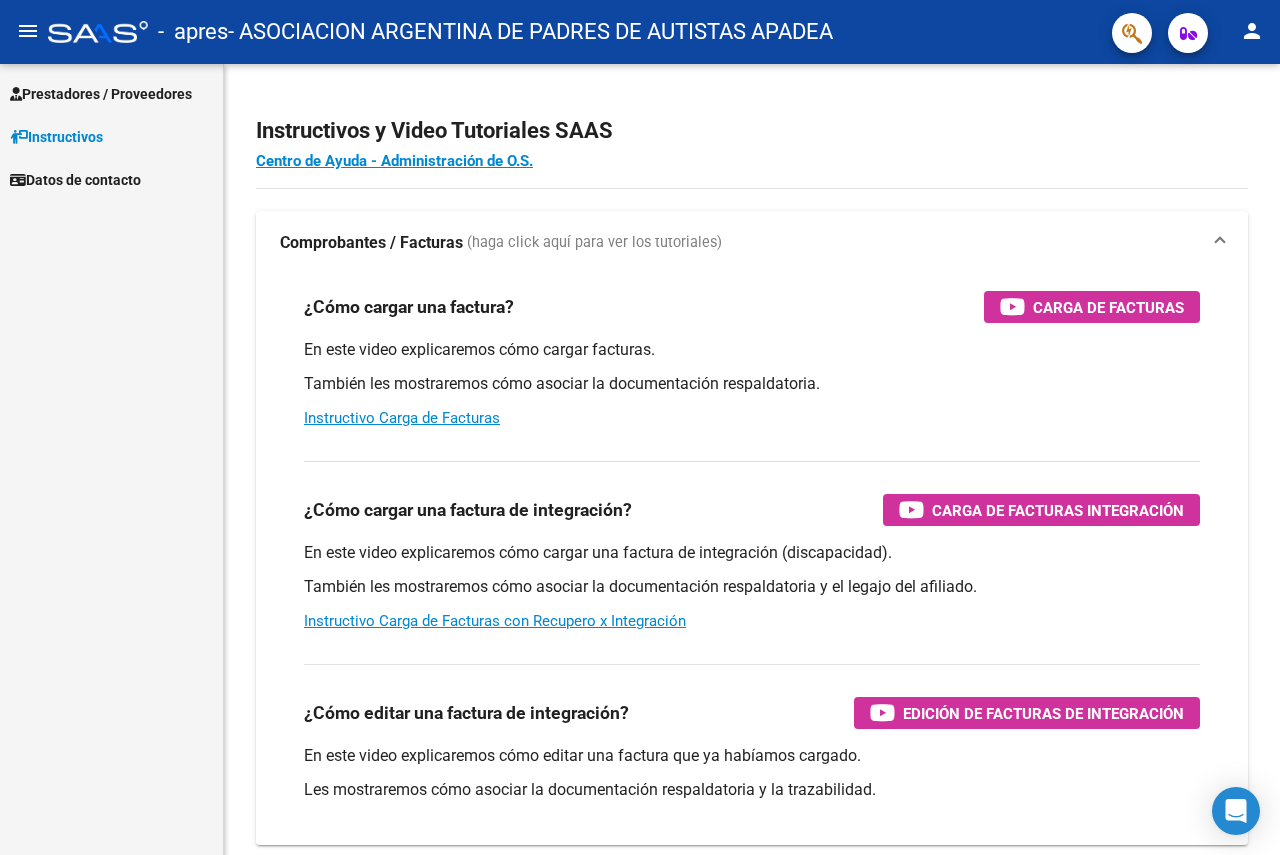 click on "Prestadores / Proveedores" at bounding box center (101, 94) 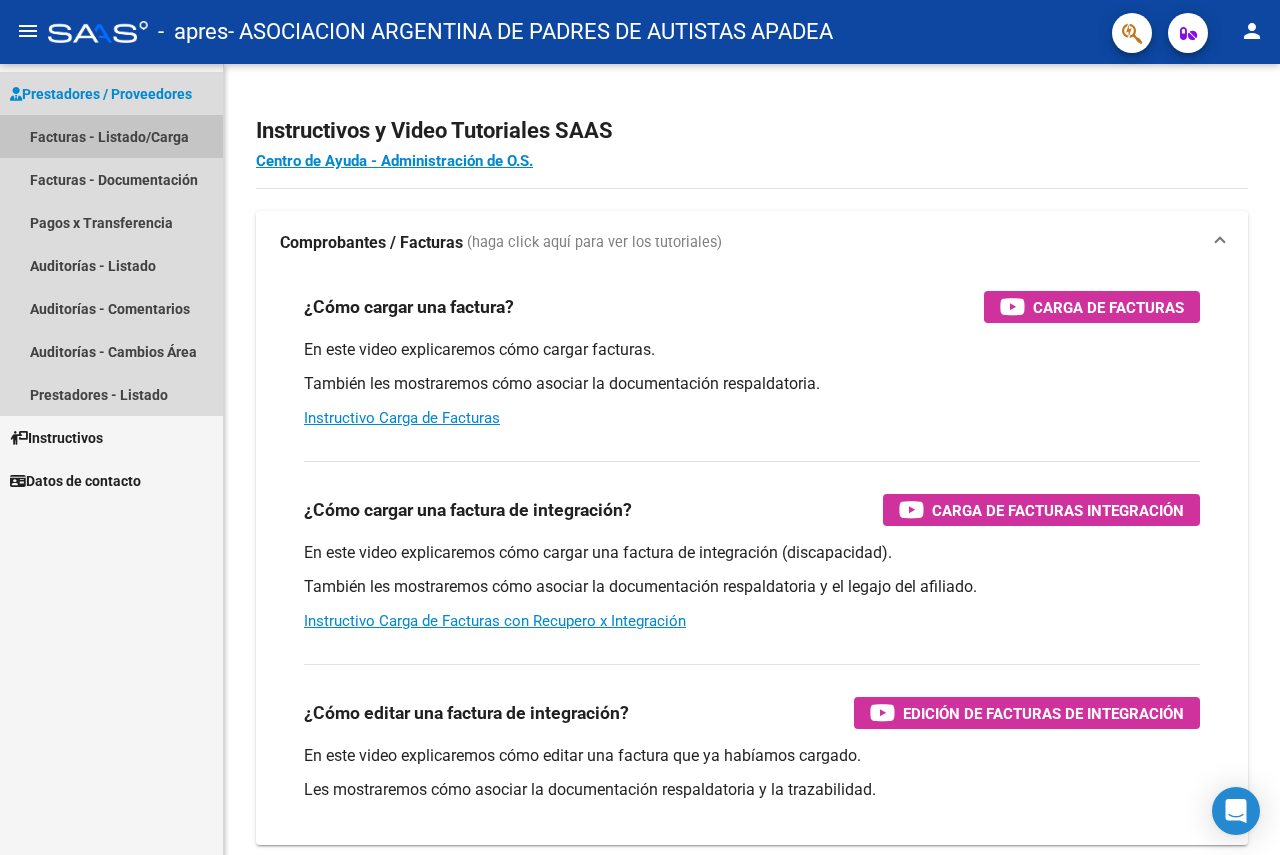 click on "Facturas - Listado/Carga" at bounding box center (111, 136) 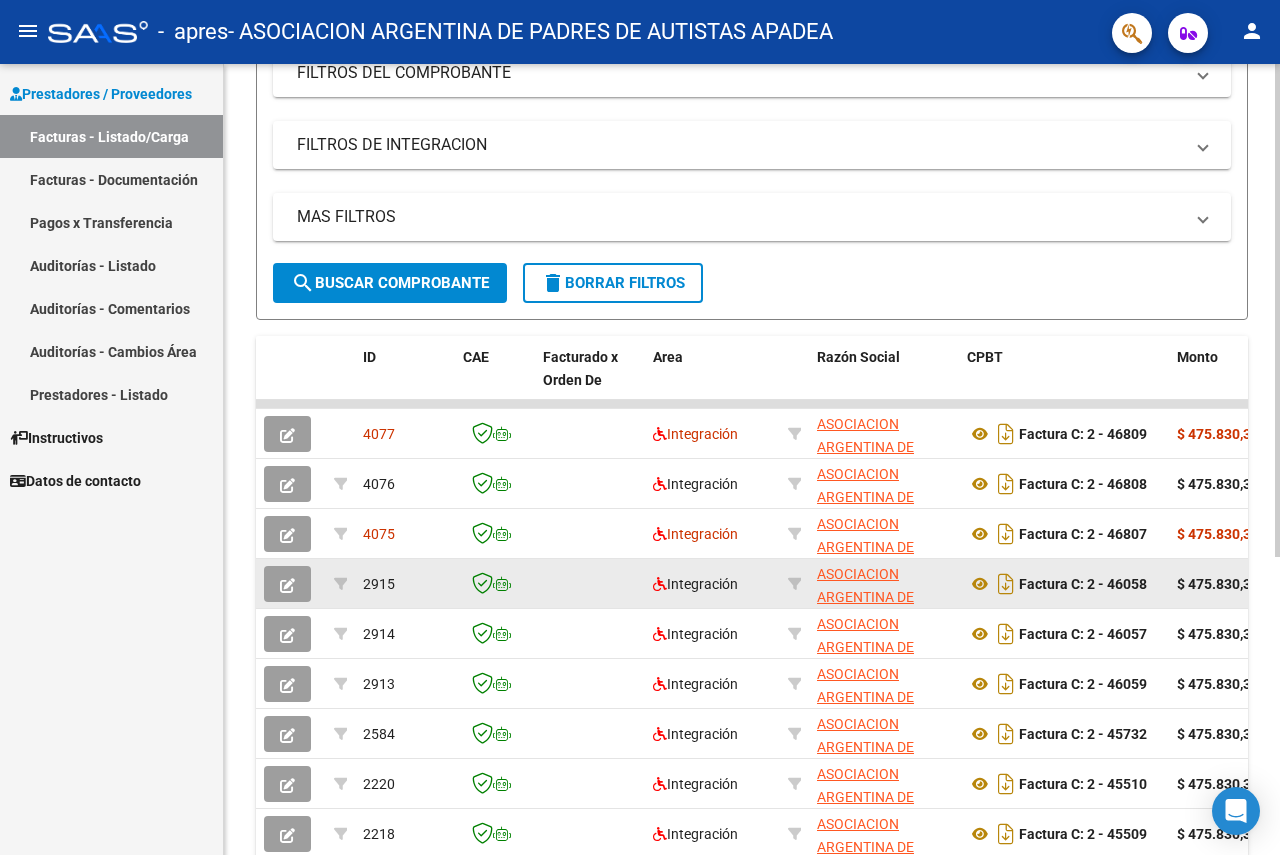 scroll, scrollTop: 300, scrollLeft: 0, axis: vertical 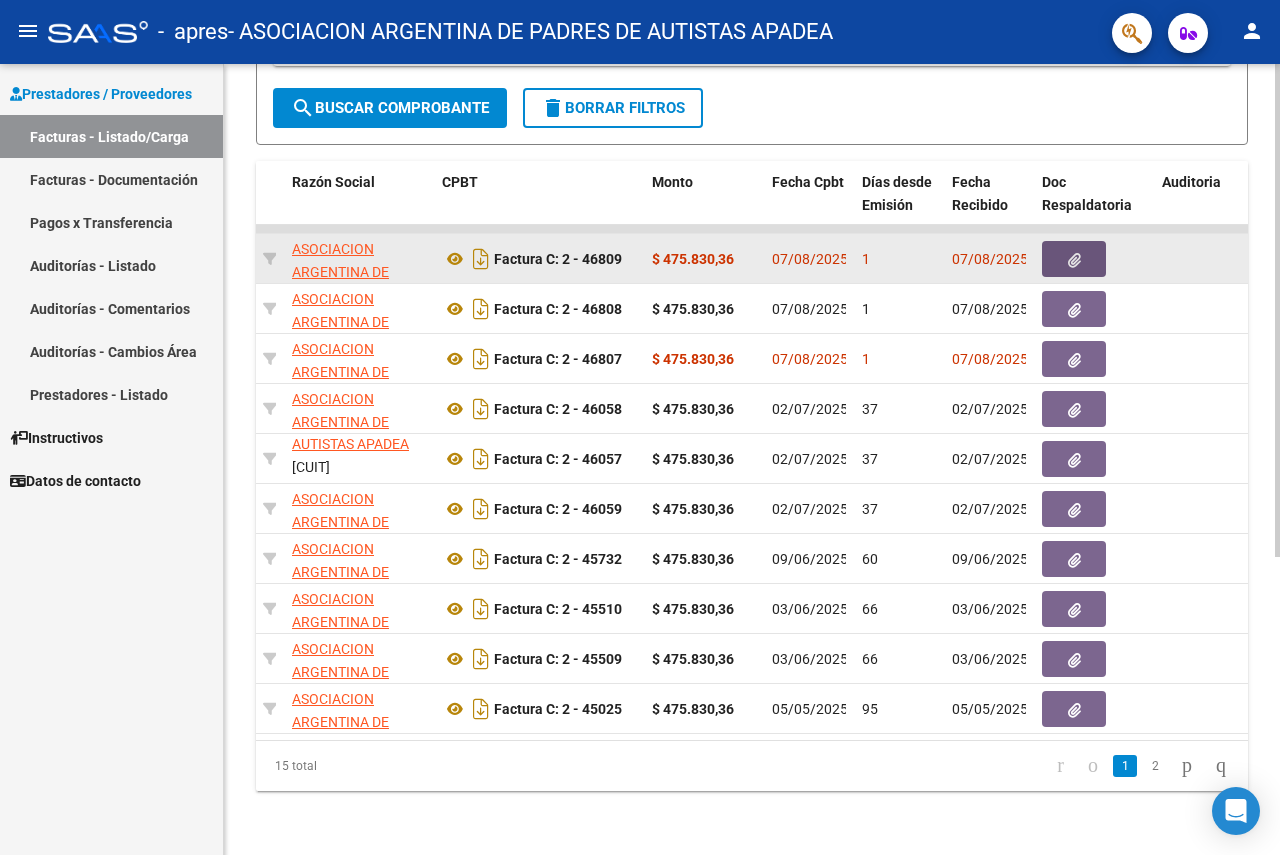 click 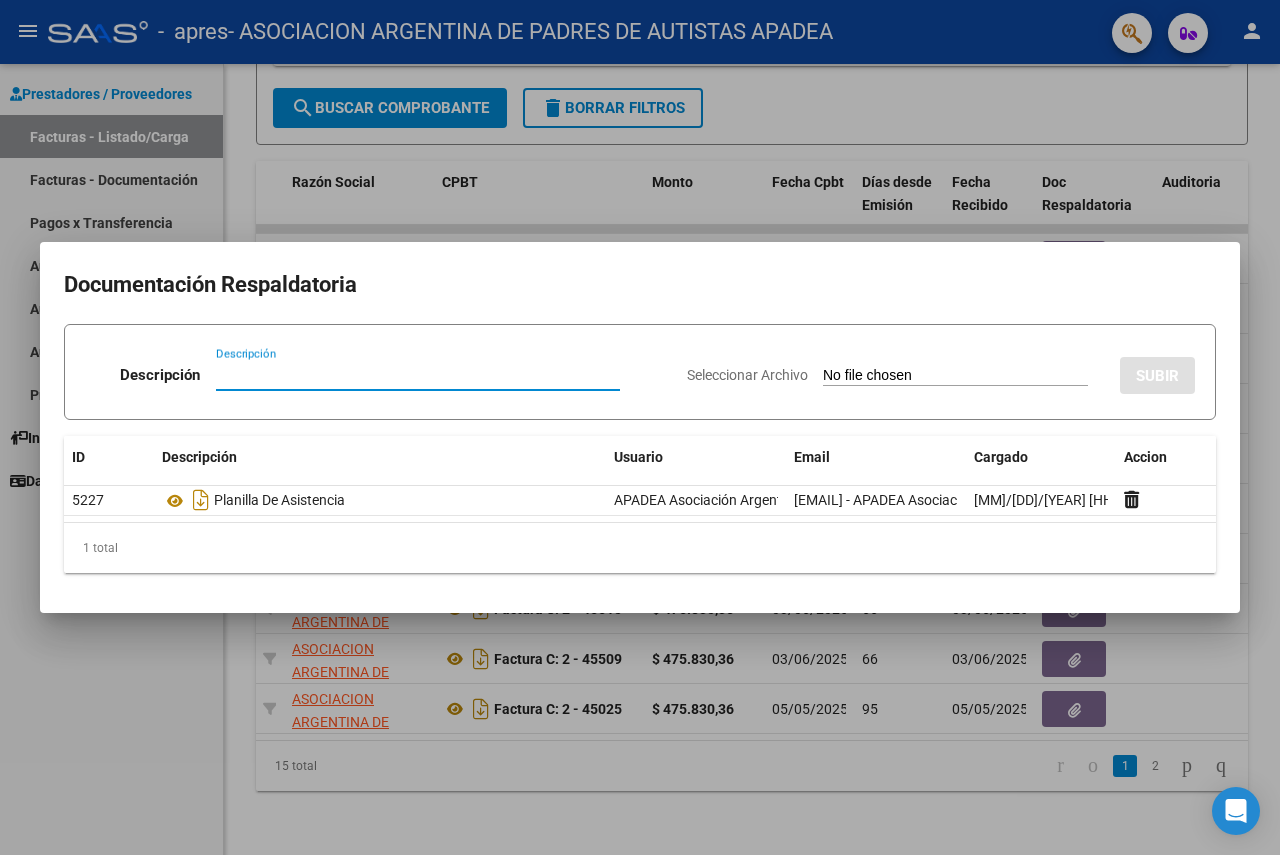 click at bounding box center (640, 427) 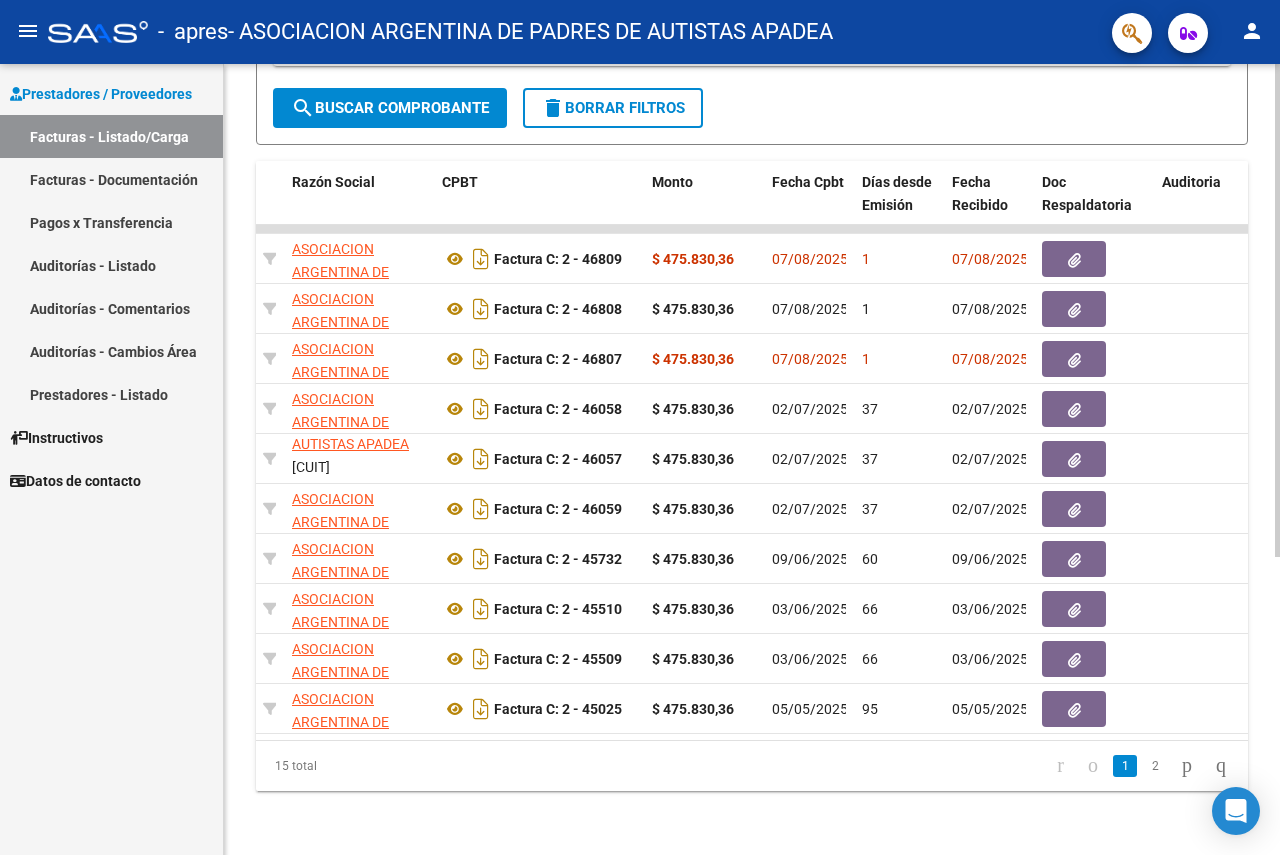 click on "search  Buscar Comprobante" 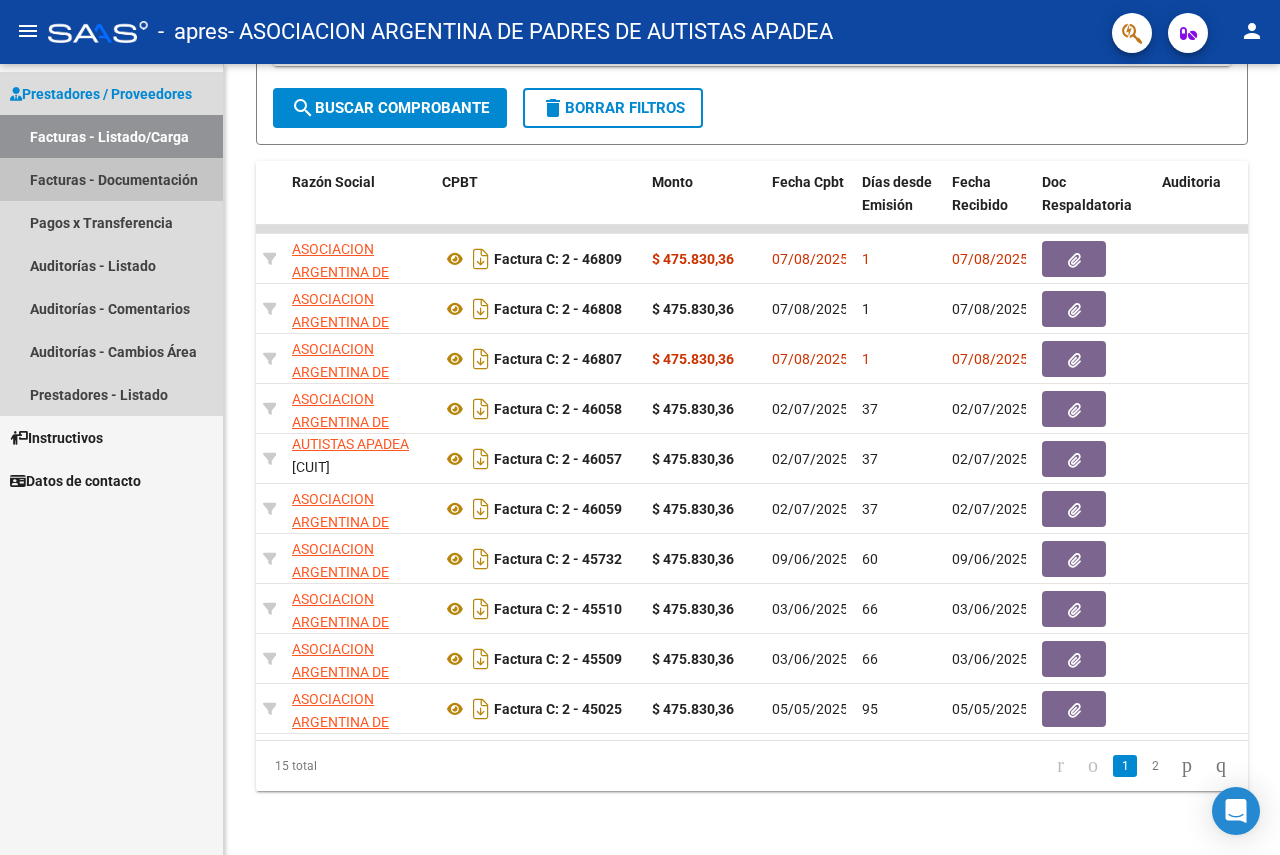 click on "Facturas - Documentación" at bounding box center [111, 179] 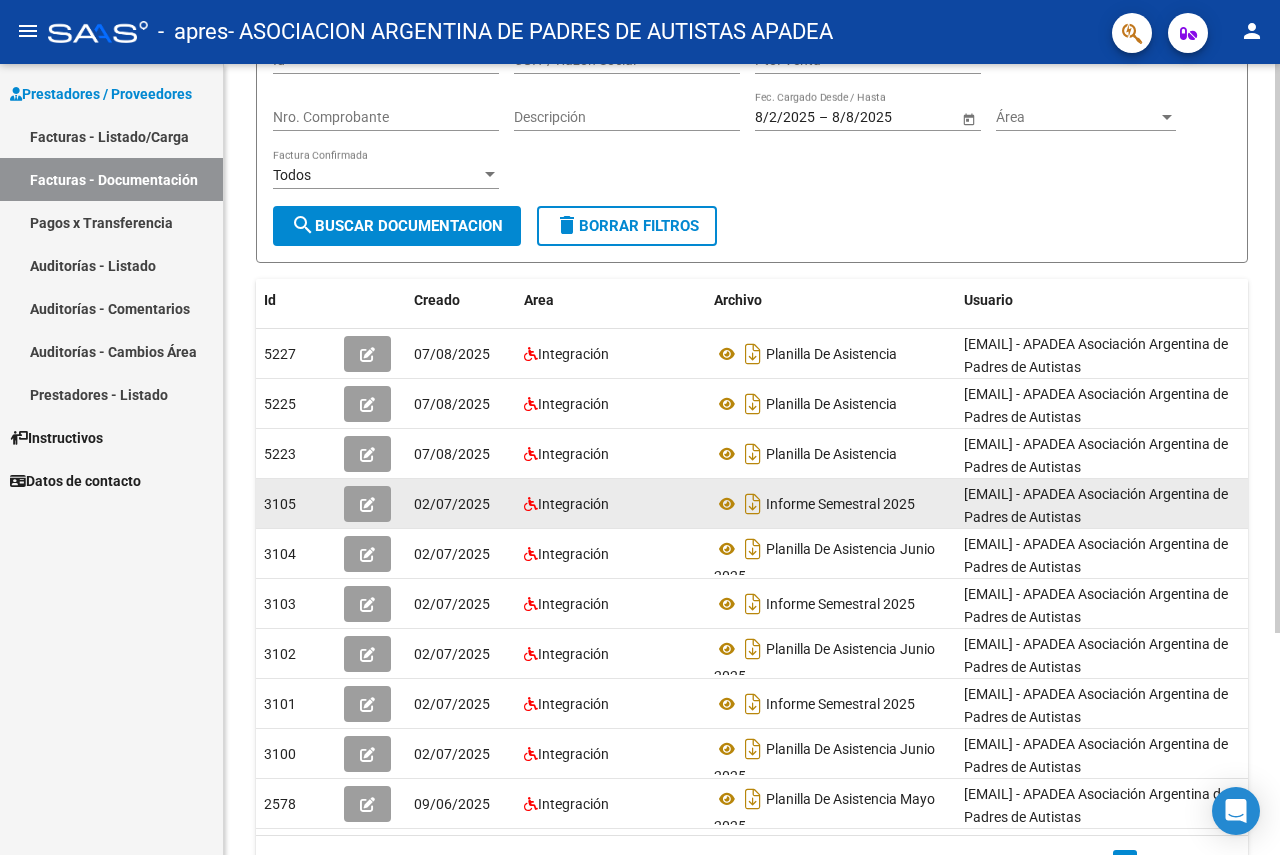 scroll, scrollTop: 200, scrollLeft: 0, axis: vertical 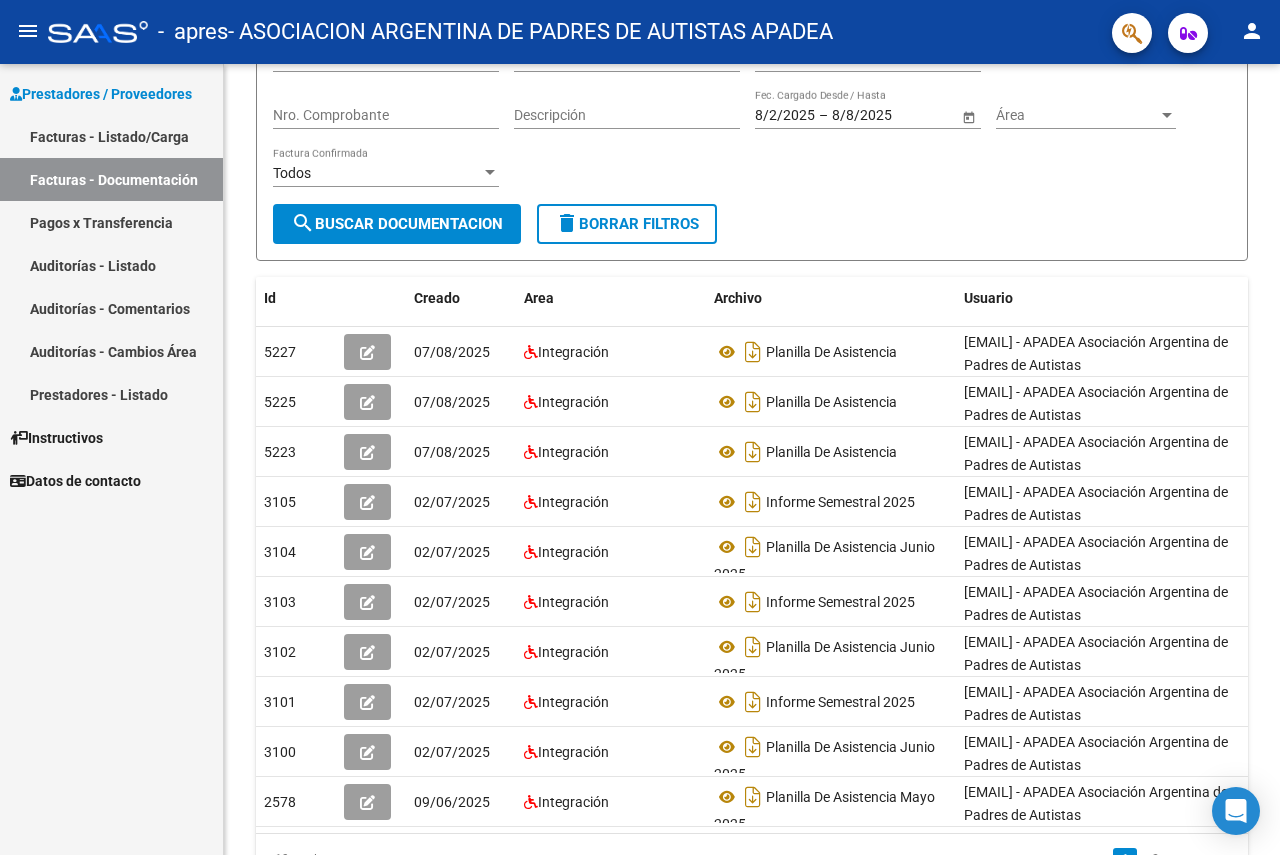 click on "Facturas - Listado/Carga" at bounding box center (111, 136) 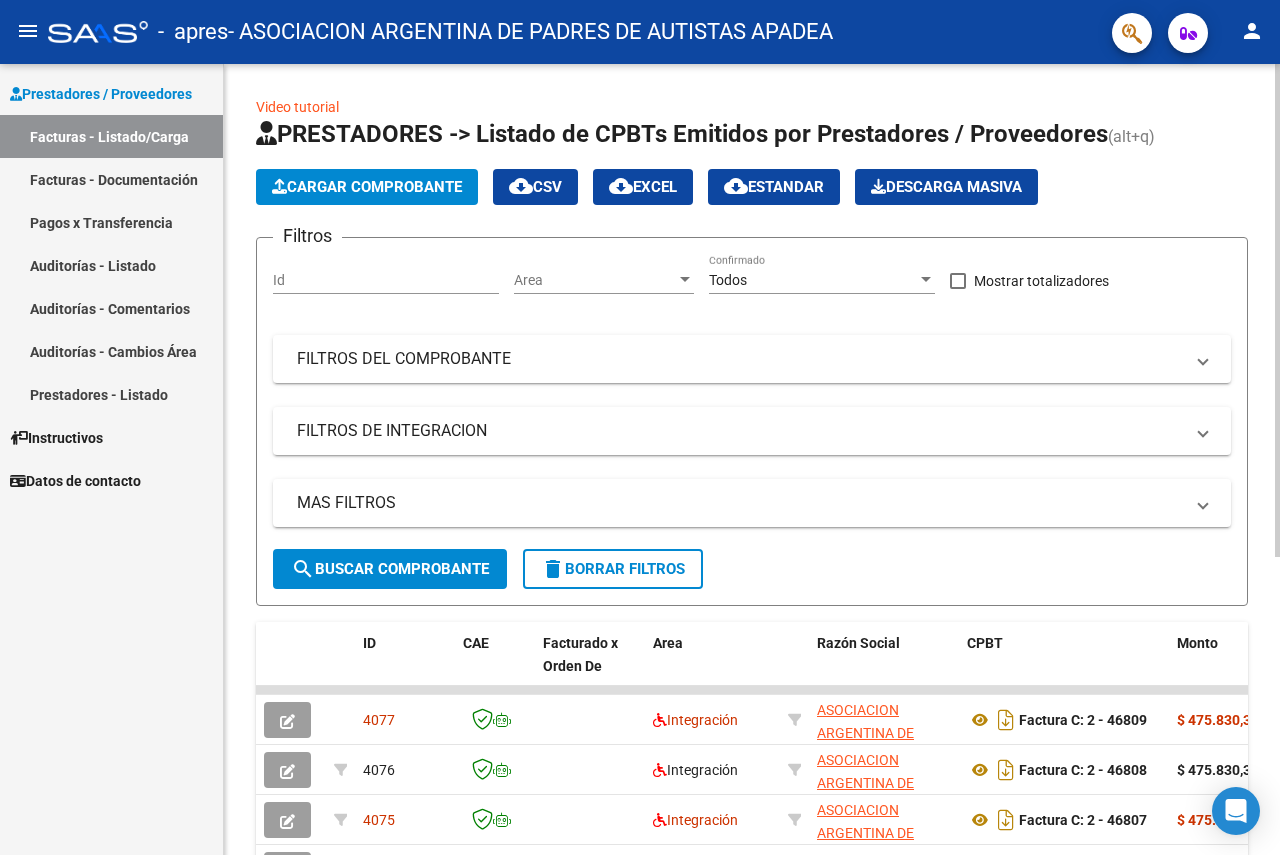 scroll, scrollTop: 400, scrollLeft: 0, axis: vertical 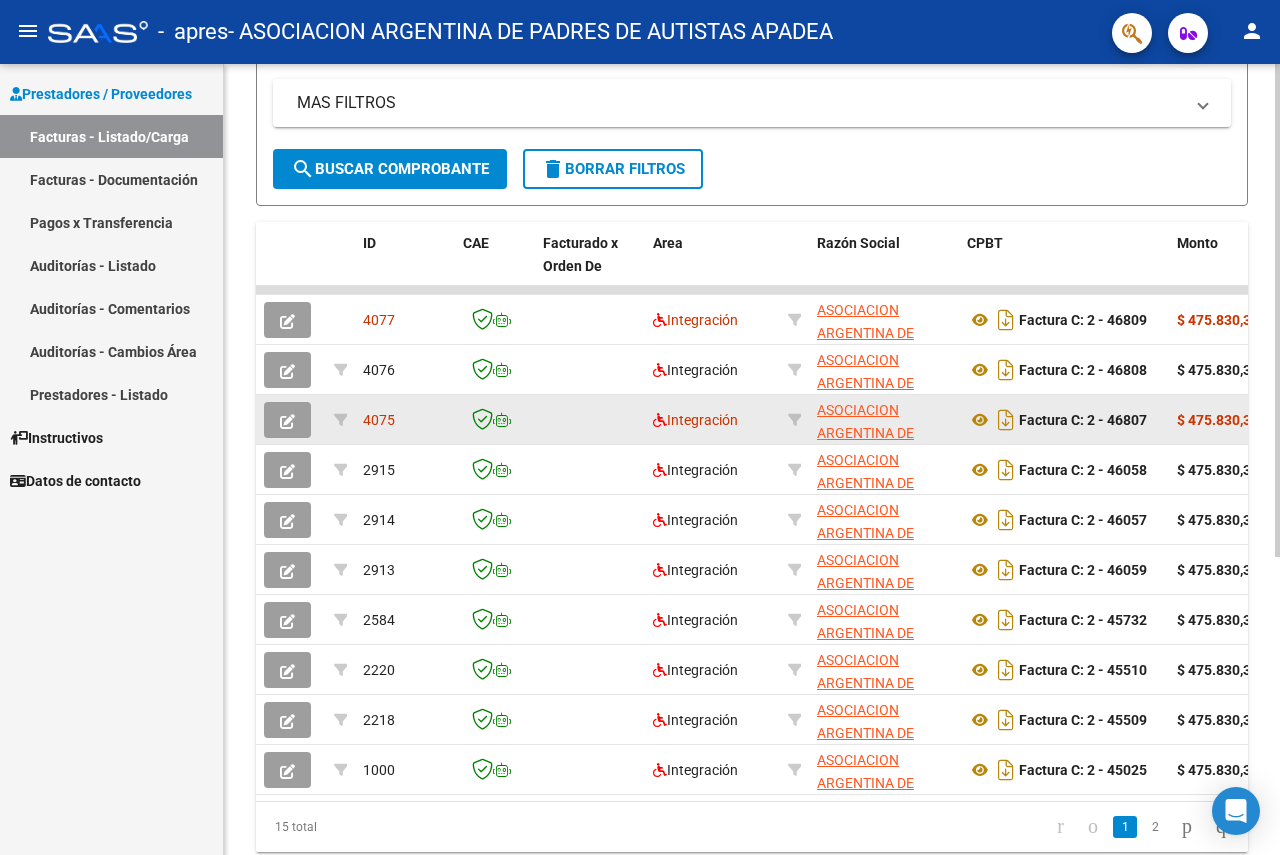 click 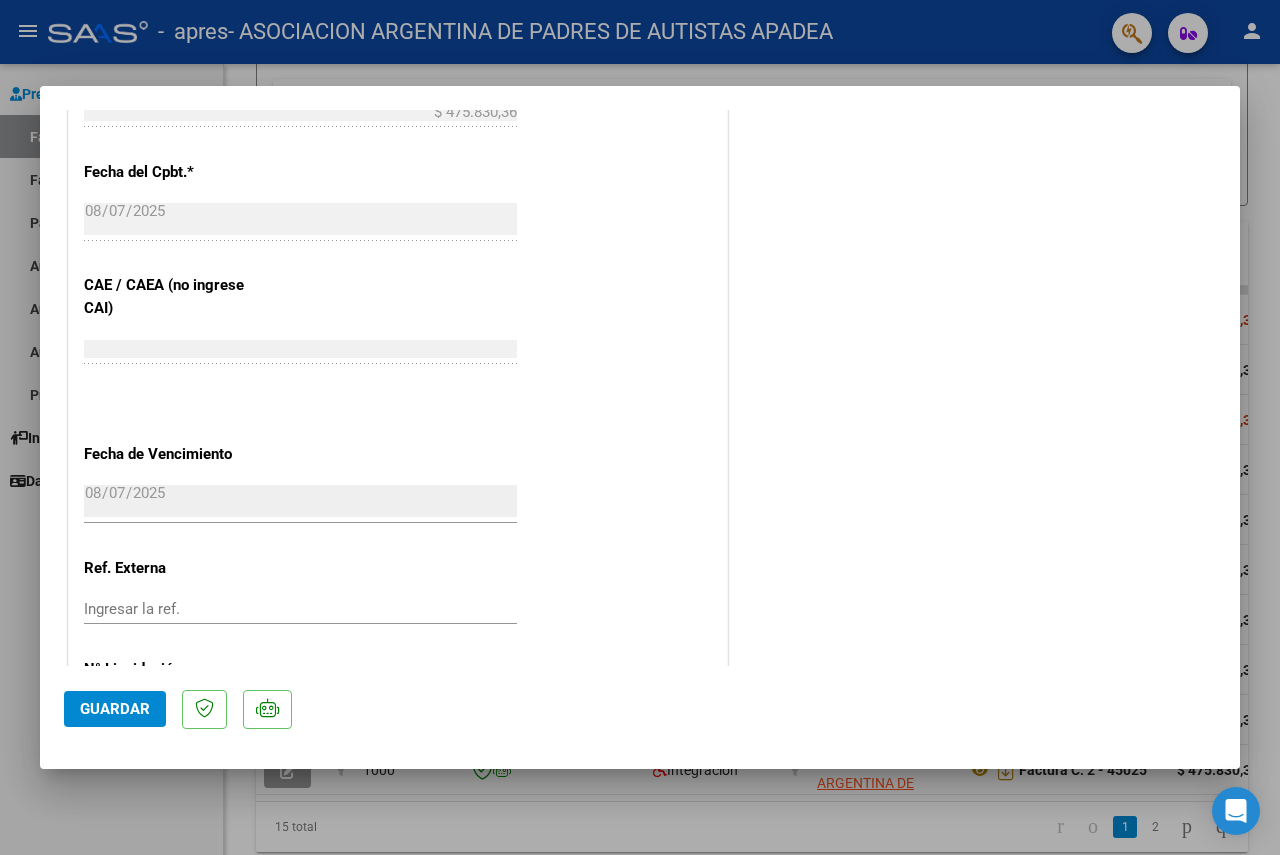 scroll, scrollTop: 1183, scrollLeft: 0, axis: vertical 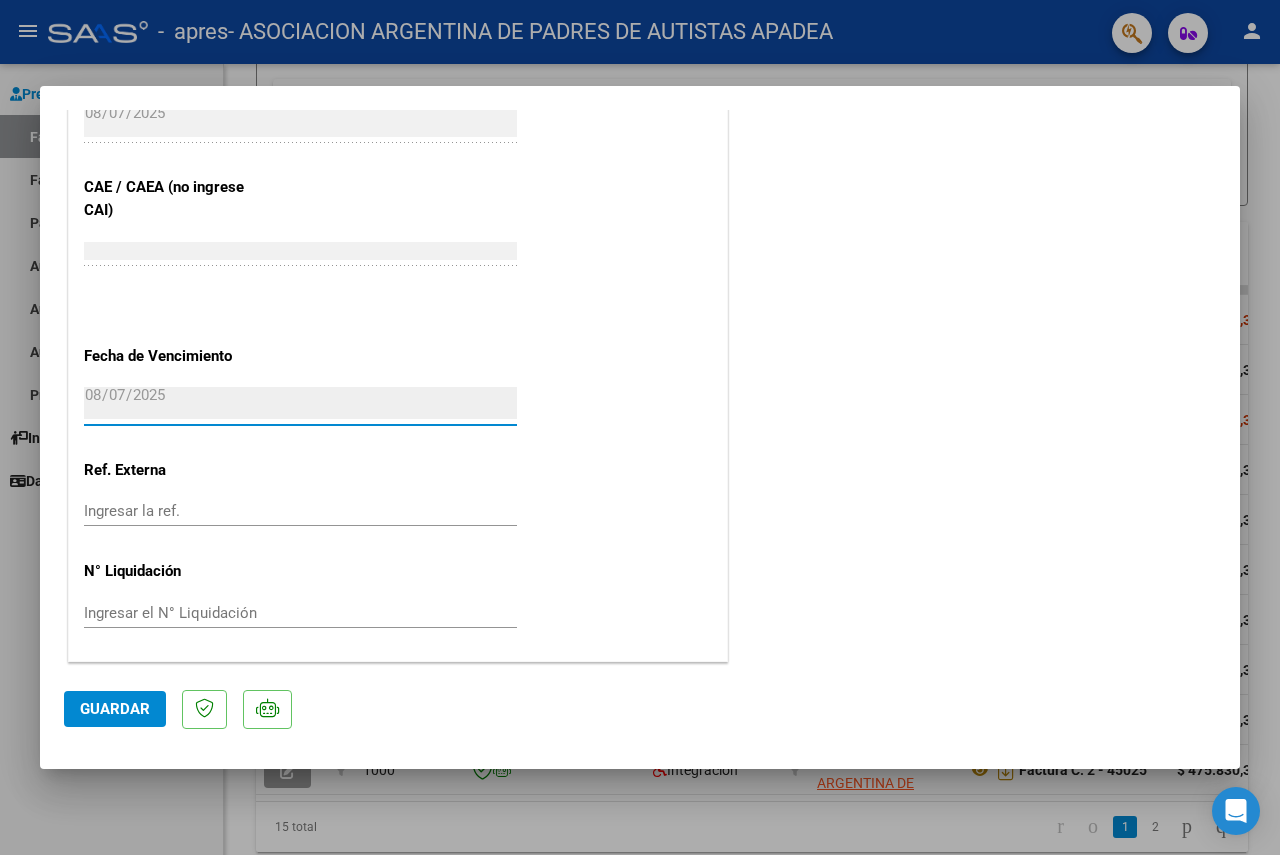 click on "2025-08-07" at bounding box center [300, 403] 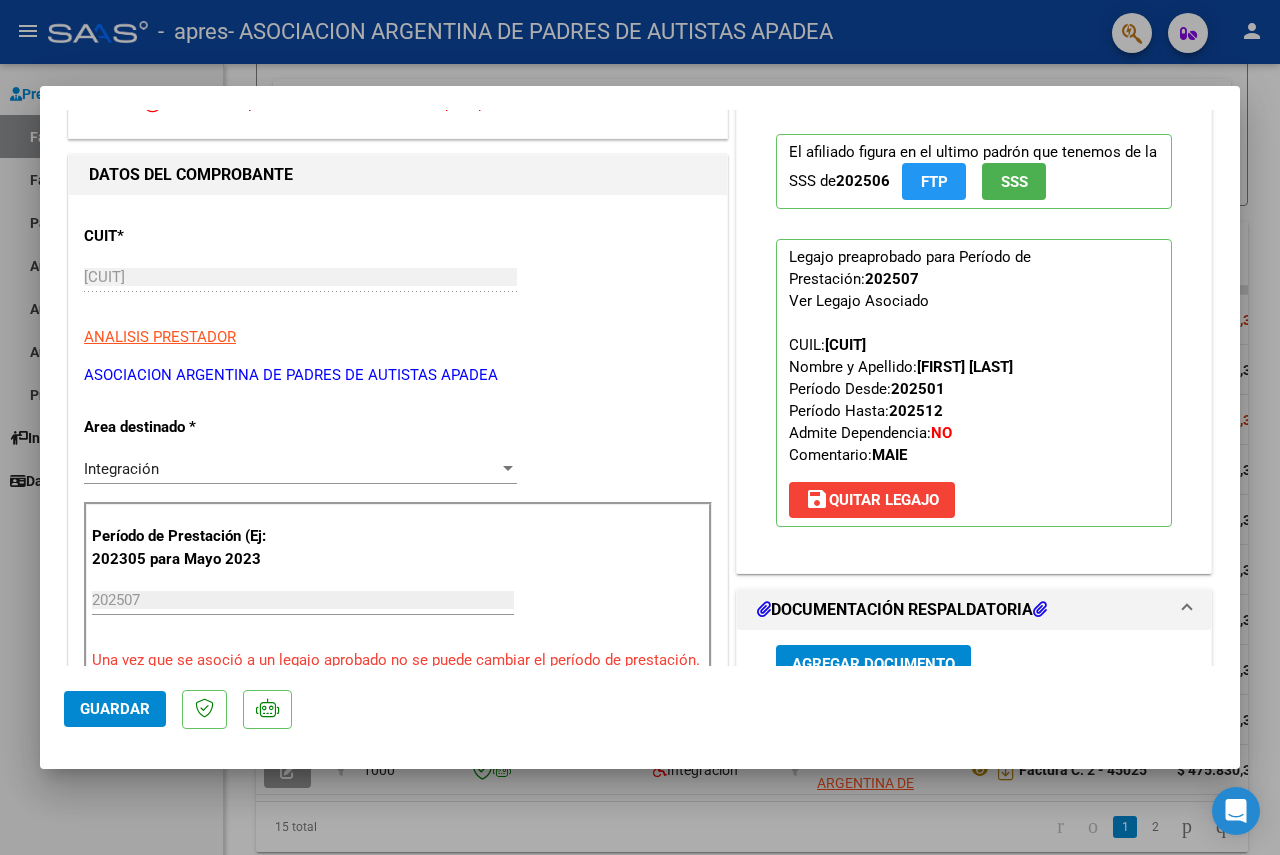 scroll, scrollTop: 0, scrollLeft: 0, axis: both 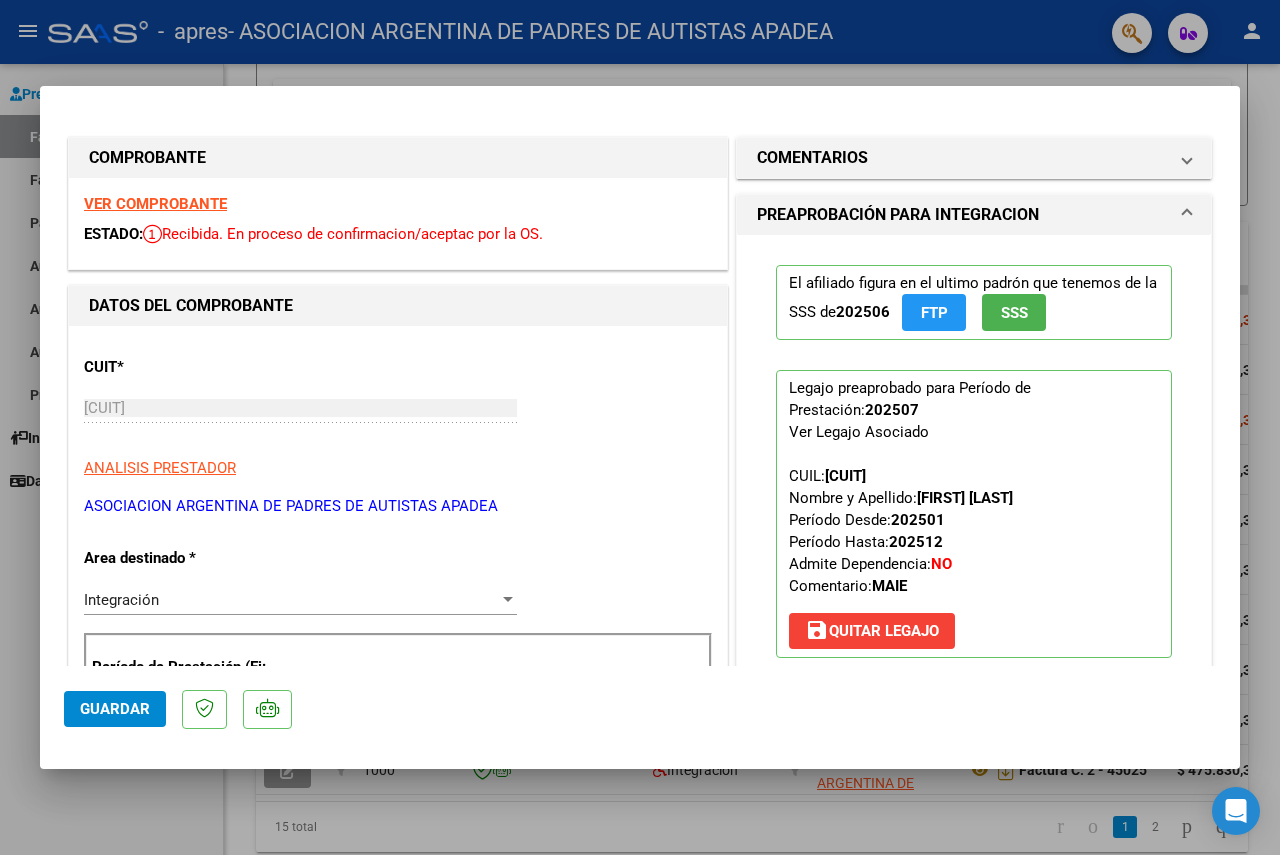 type 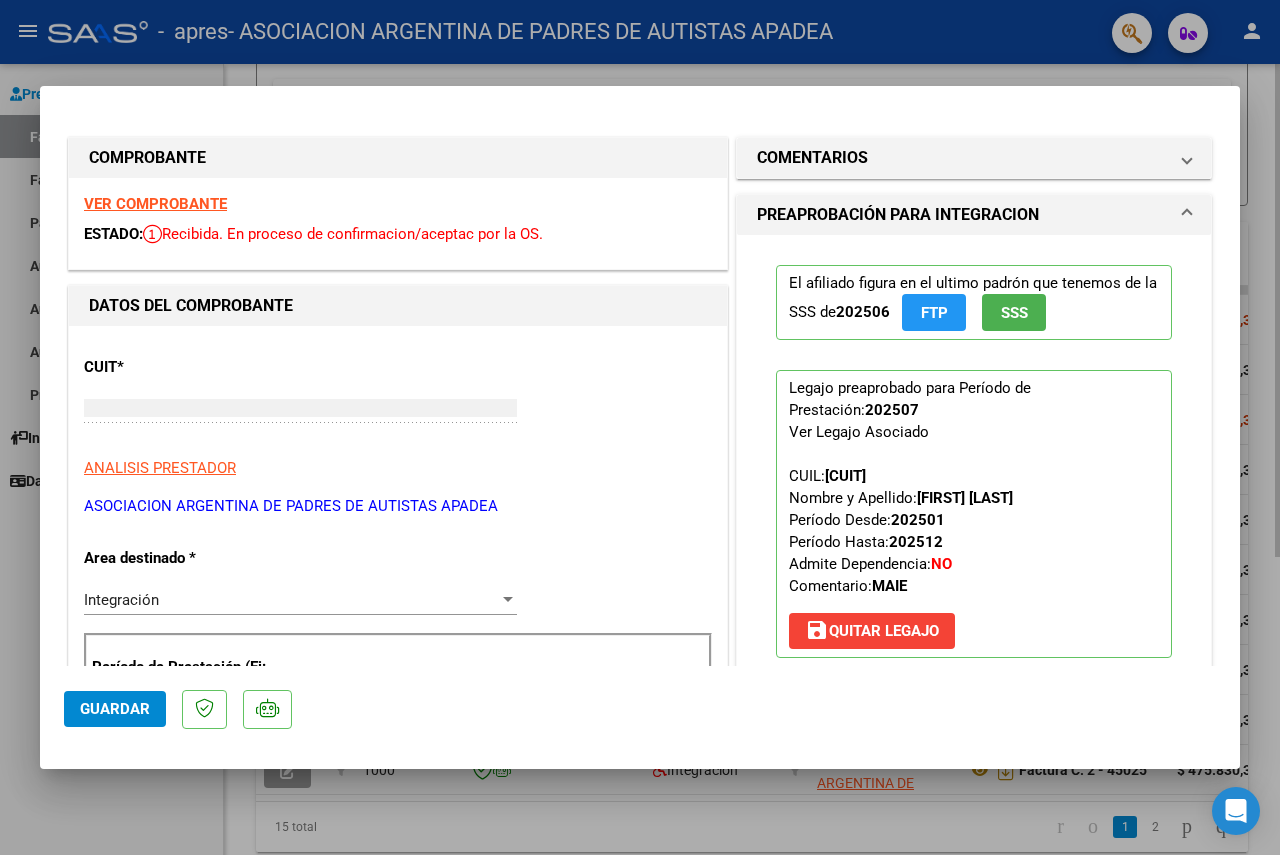 scroll, scrollTop: 0, scrollLeft: 0, axis: both 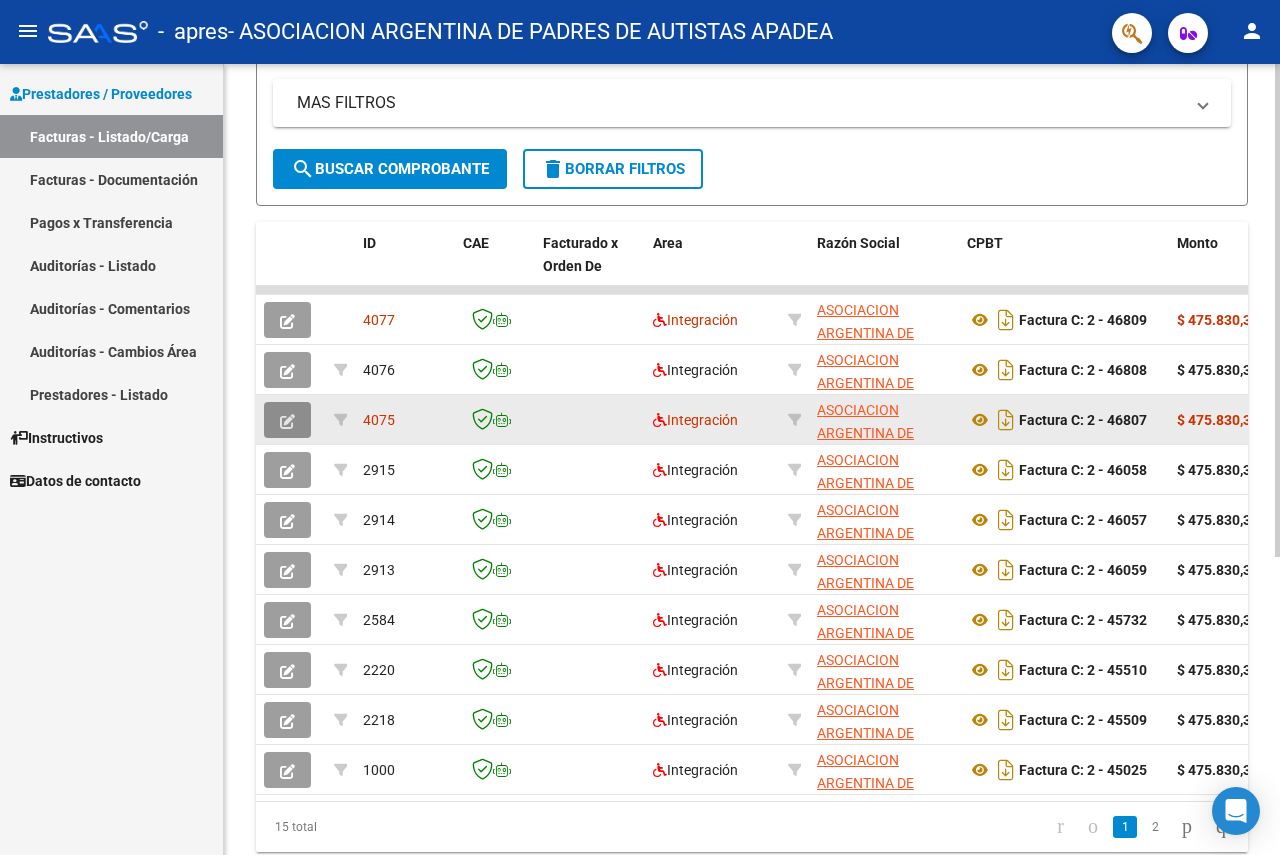 click 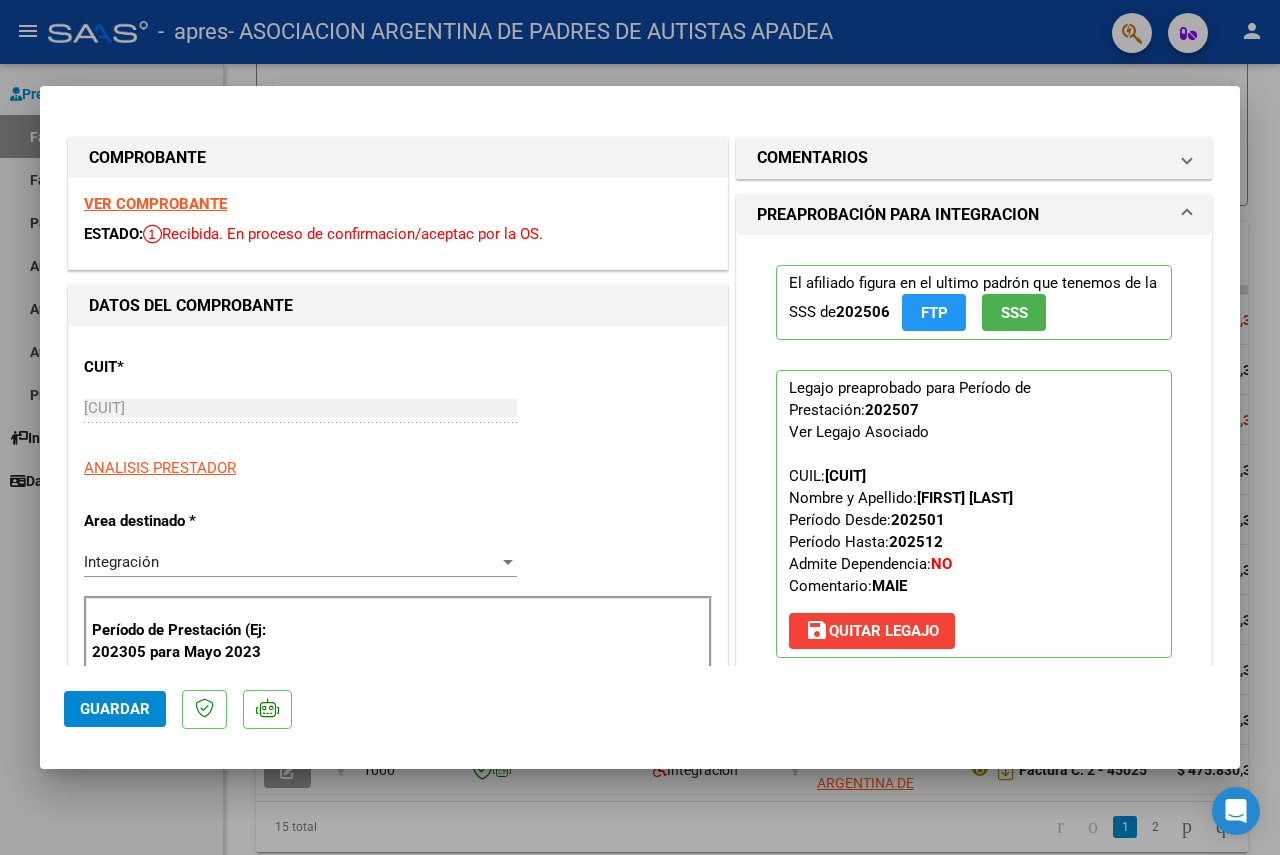 scroll, scrollTop: 537, scrollLeft: 0, axis: vertical 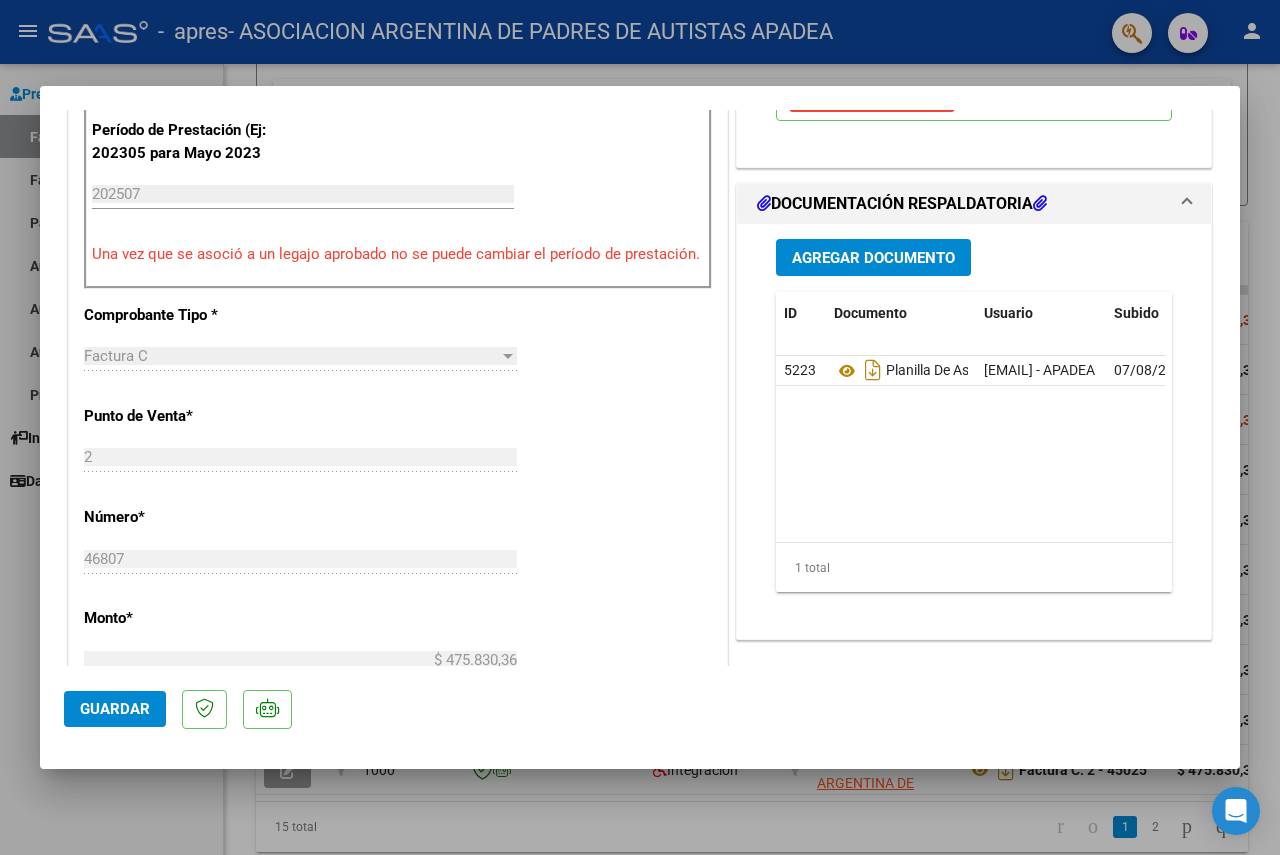 click on "46807 Ingresar el Nro." 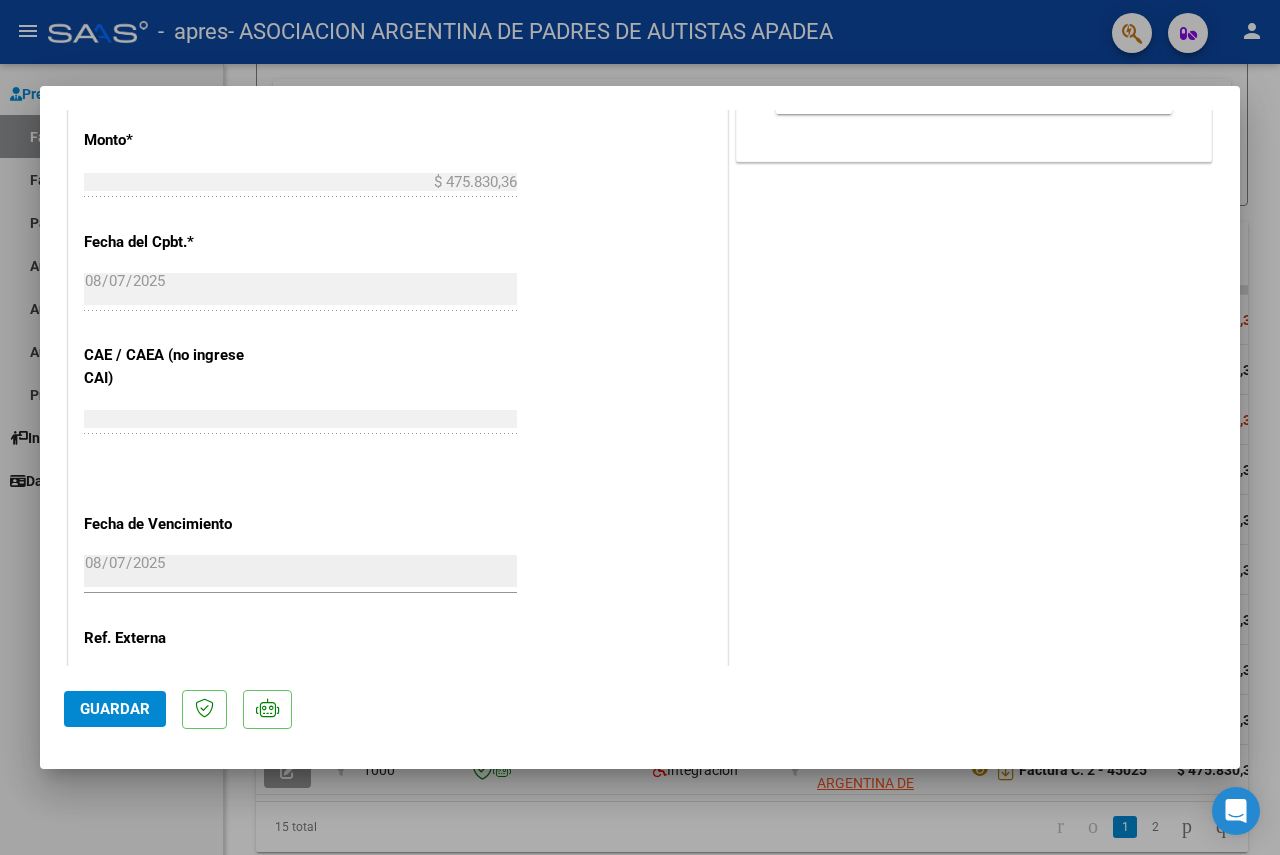 scroll, scrollTop: 1037, scrollLeft: 0, axis: vertical 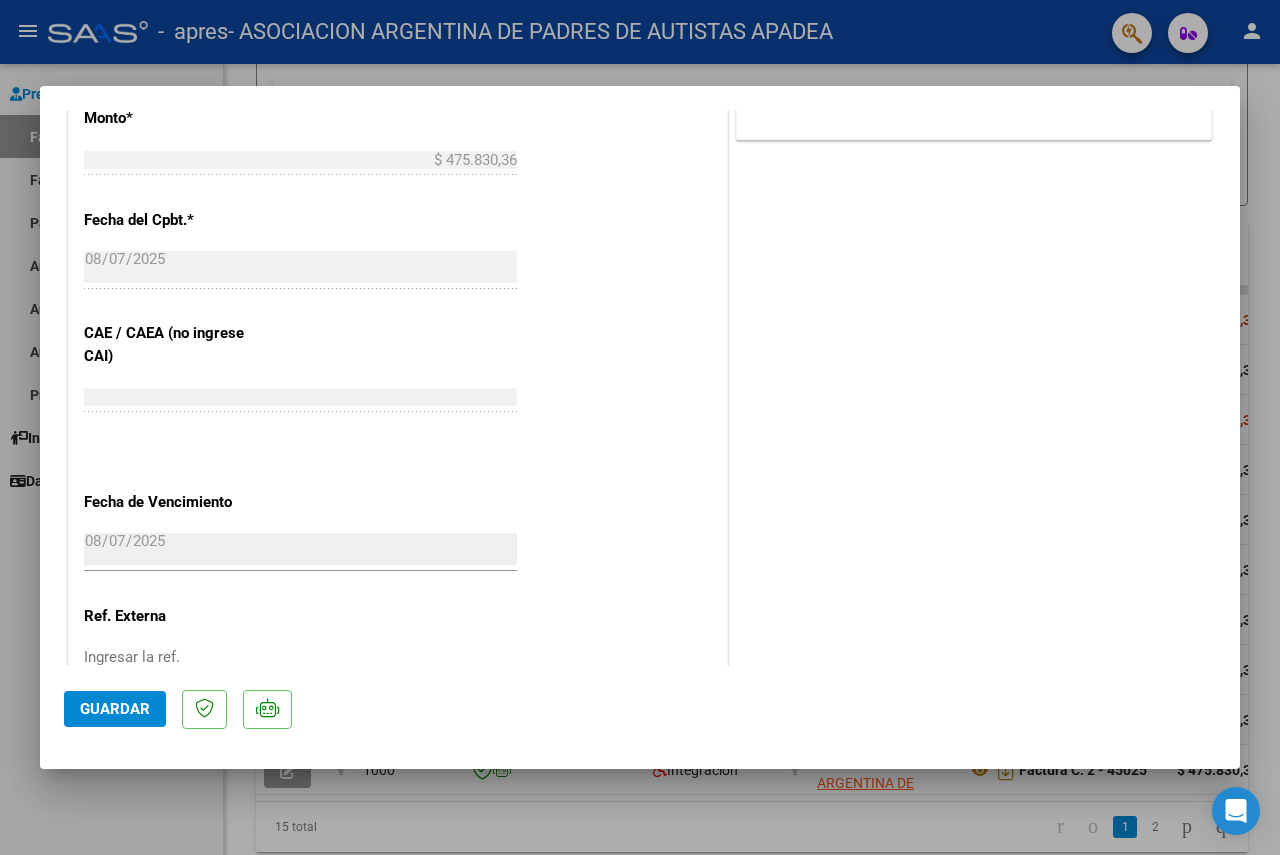 click on "[CAE] Ingresar el CAE o CAEA (no ingrese CAI)" 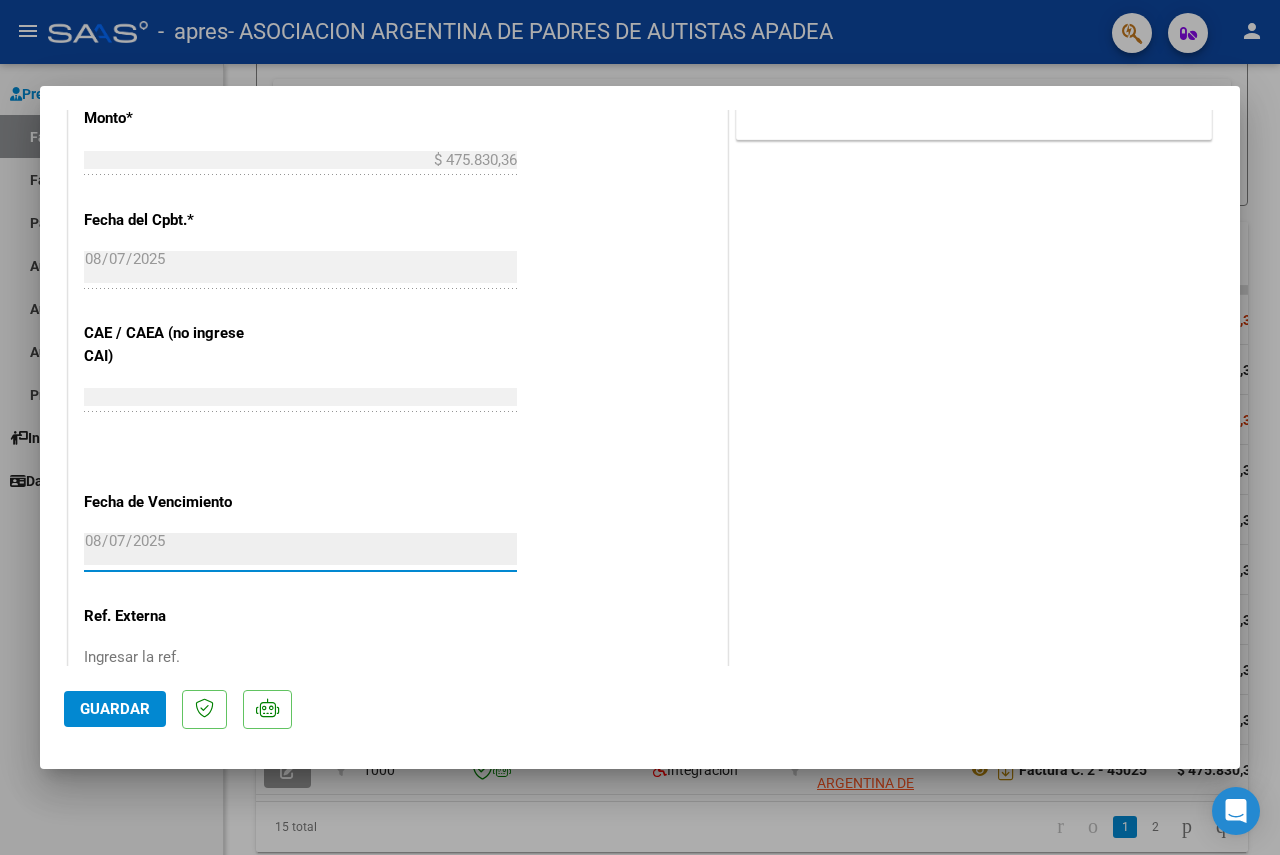 click on "2025-08-07" at bounding box center [300, 549] 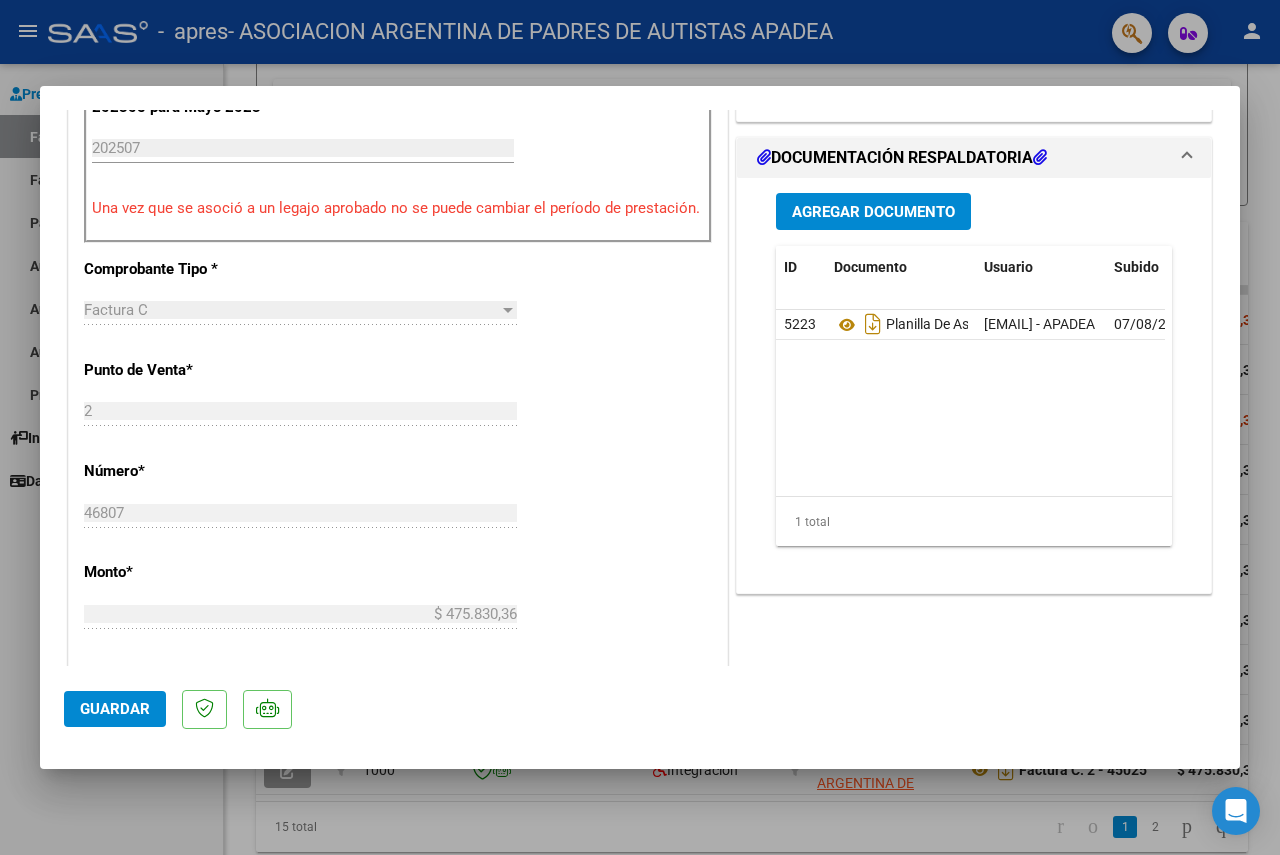 scroll, scrollTop: 0, scrollLeft: 0, axis: both 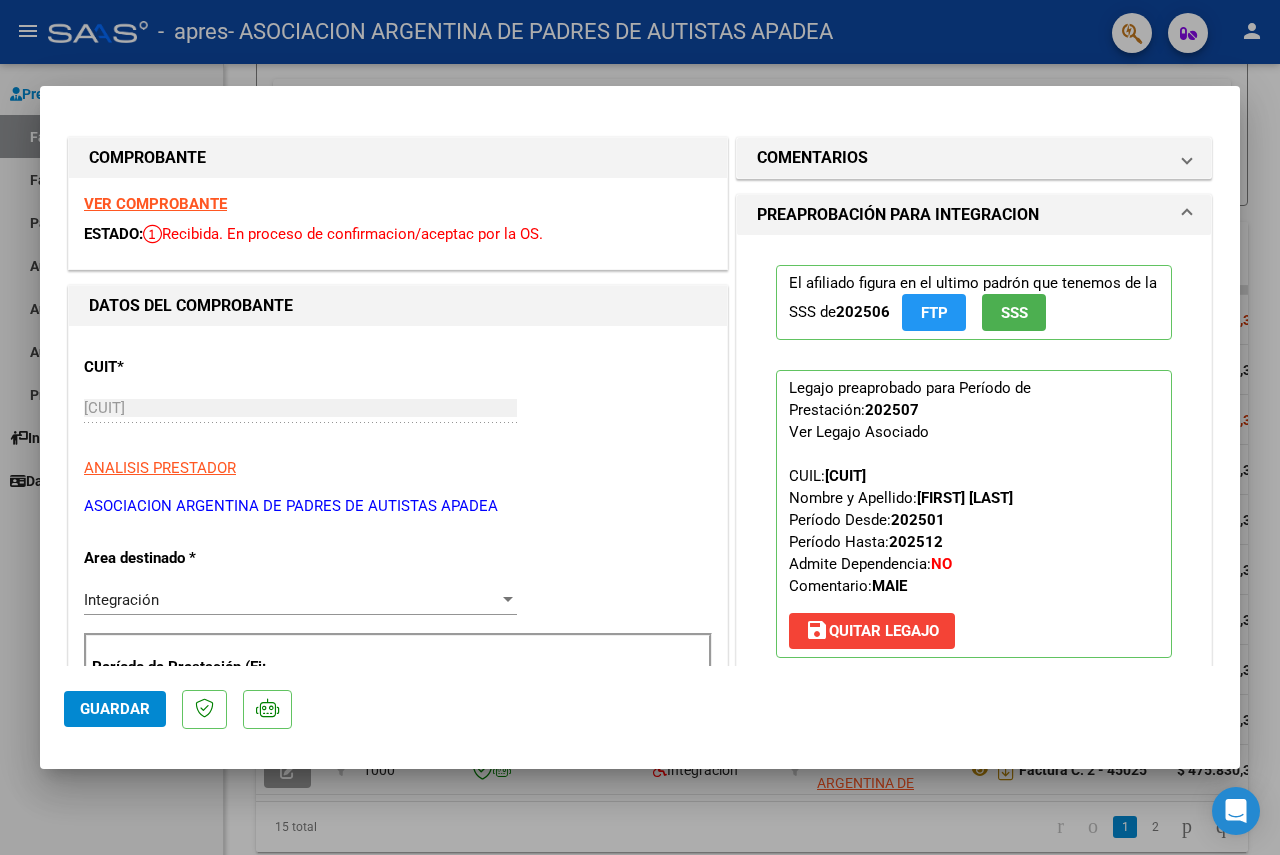 drag, startPoint x: 195, startPoint y: 232, endPoint x: 618, endPoint y: 203, distance: 423.99292 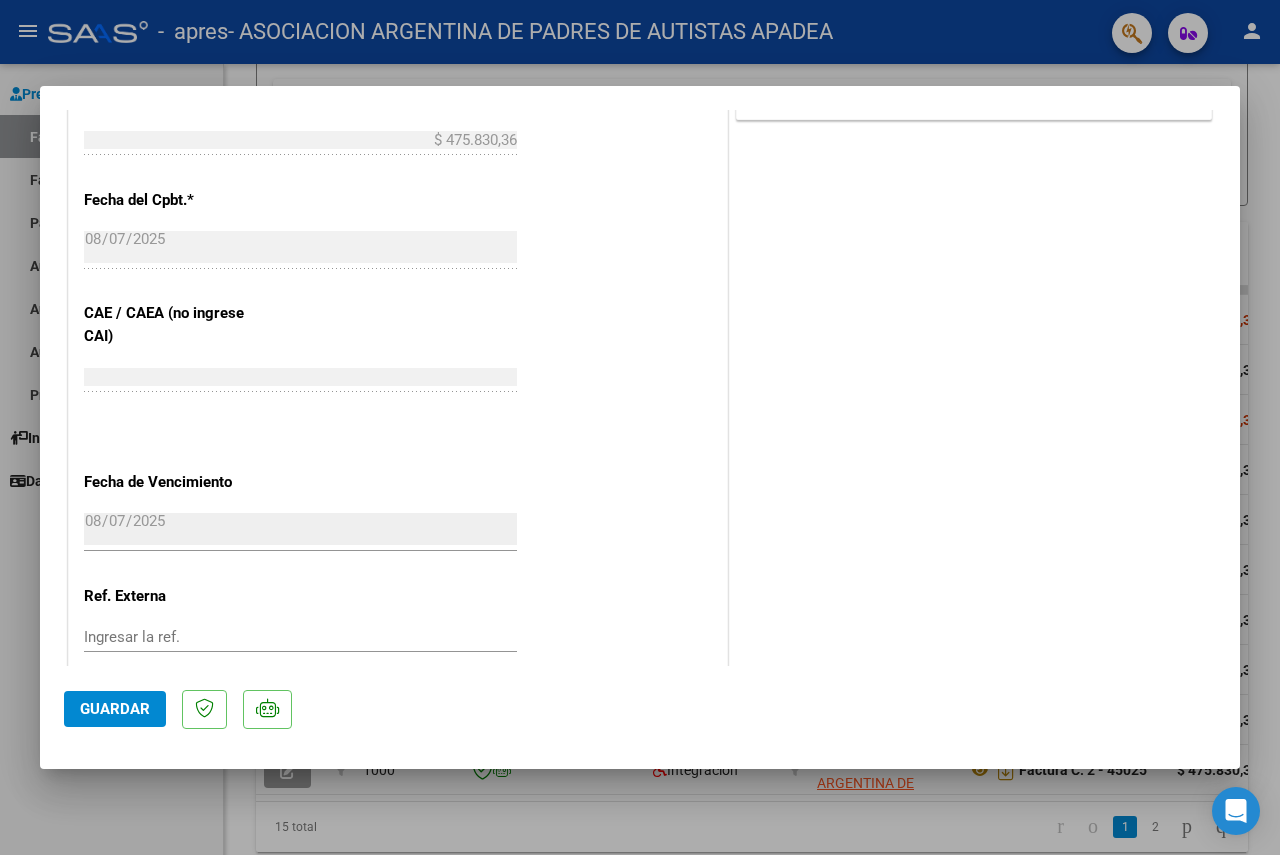 scroll, scrollTop: 1183, scrollLeft: 0, axis: vertical 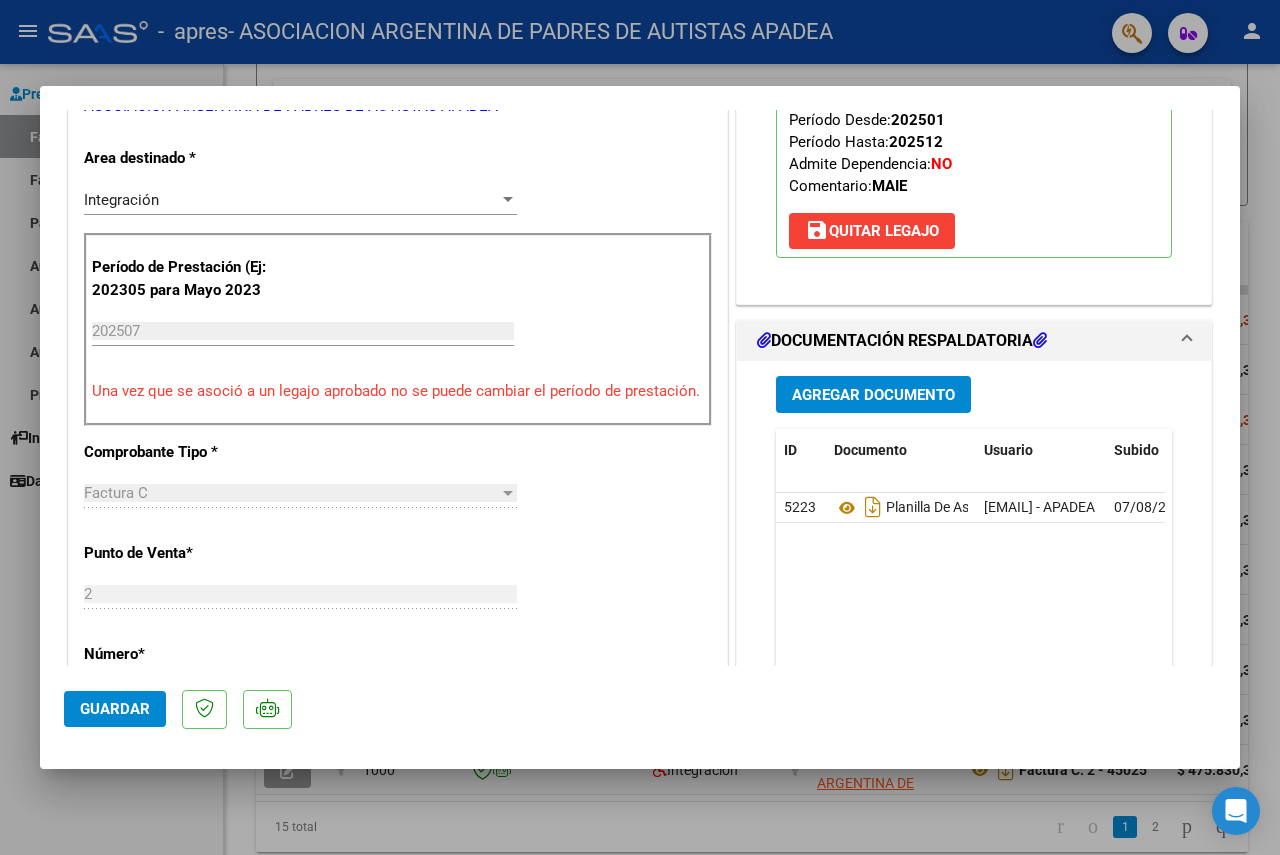 click on "Una vez que se asoció a un legajo aprobado no se puede cambiar el período de prestación." at bounding box center (398, 391) 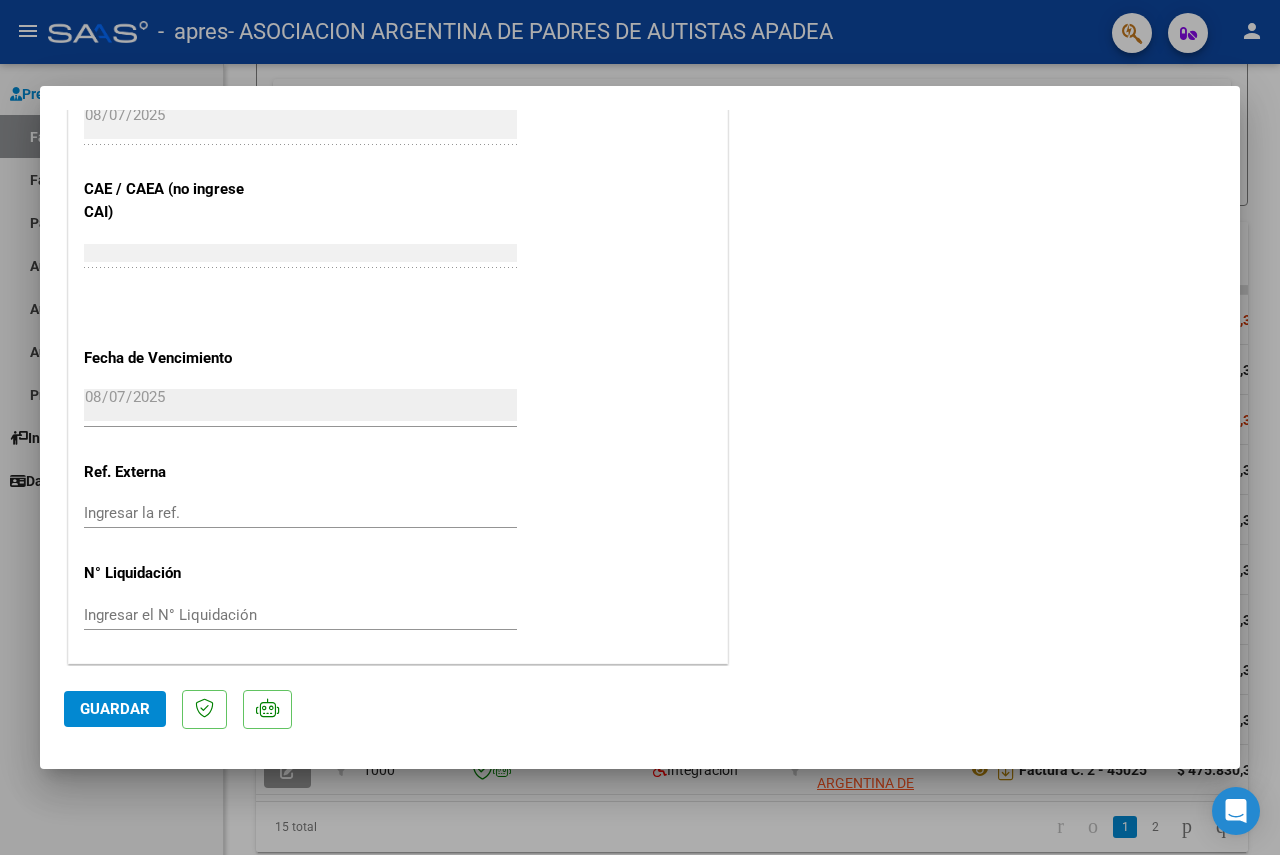 scroll, scrollTop: 1183, scrollLeft: 0, axis: vertical 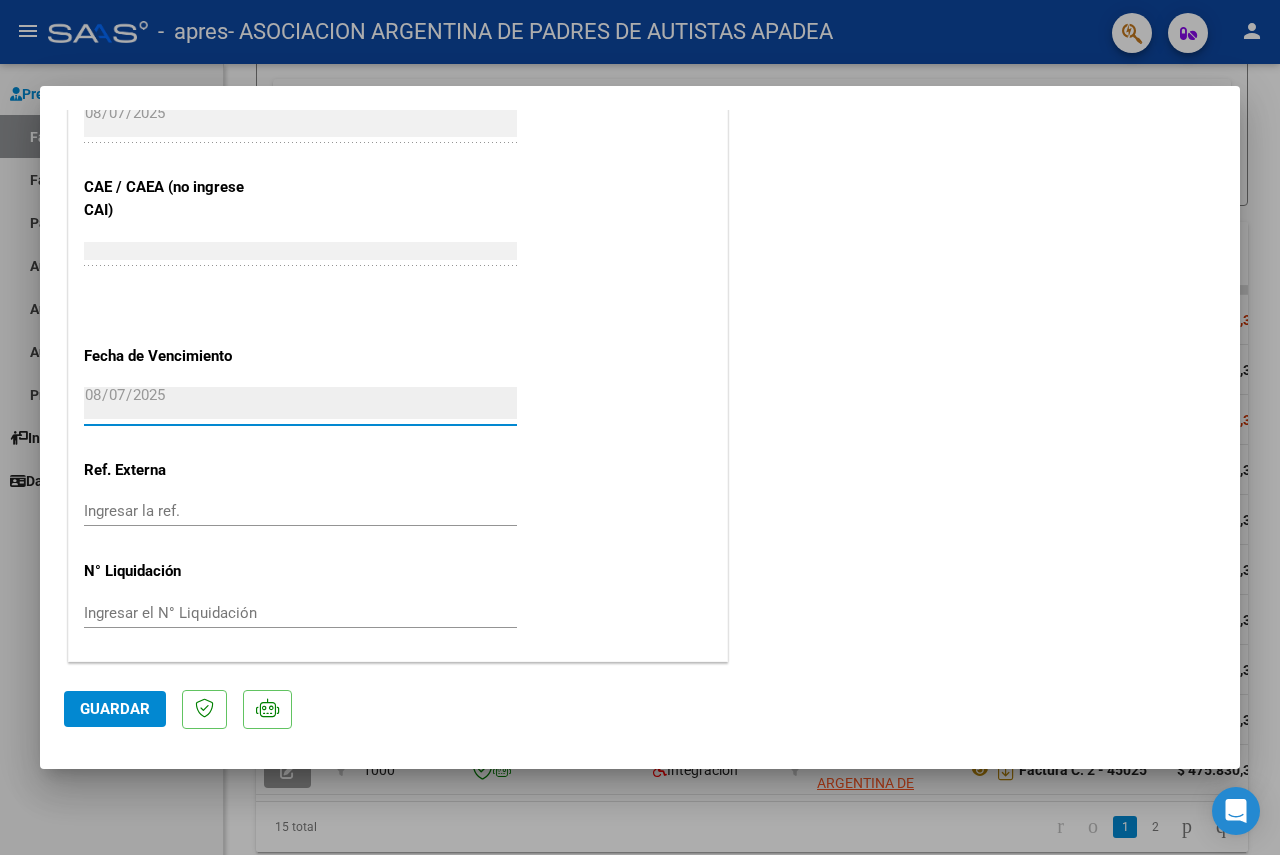 click on "2025-08-07" at bounding box center (300, 403) 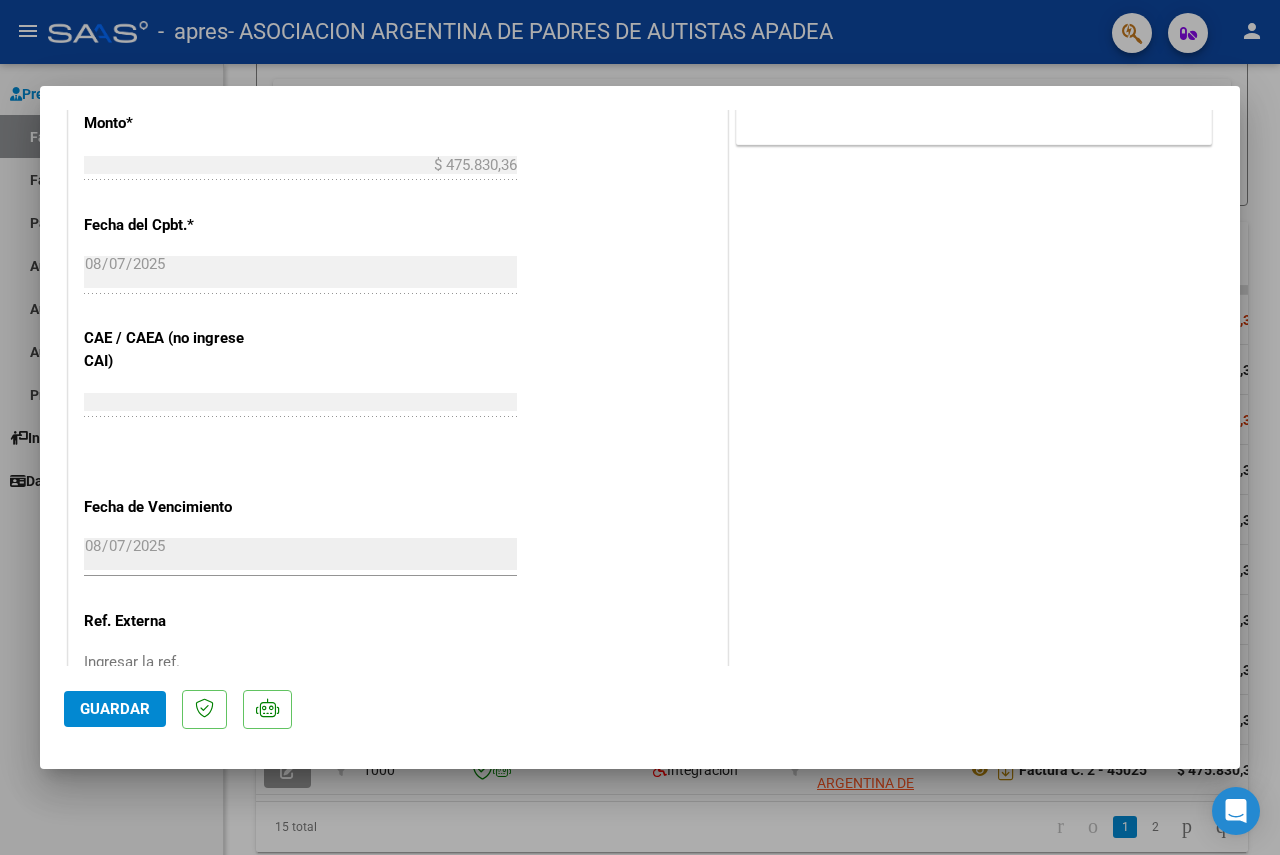 scroll, scrollTop: 983, scrollLeft: 0, axis: vertical 